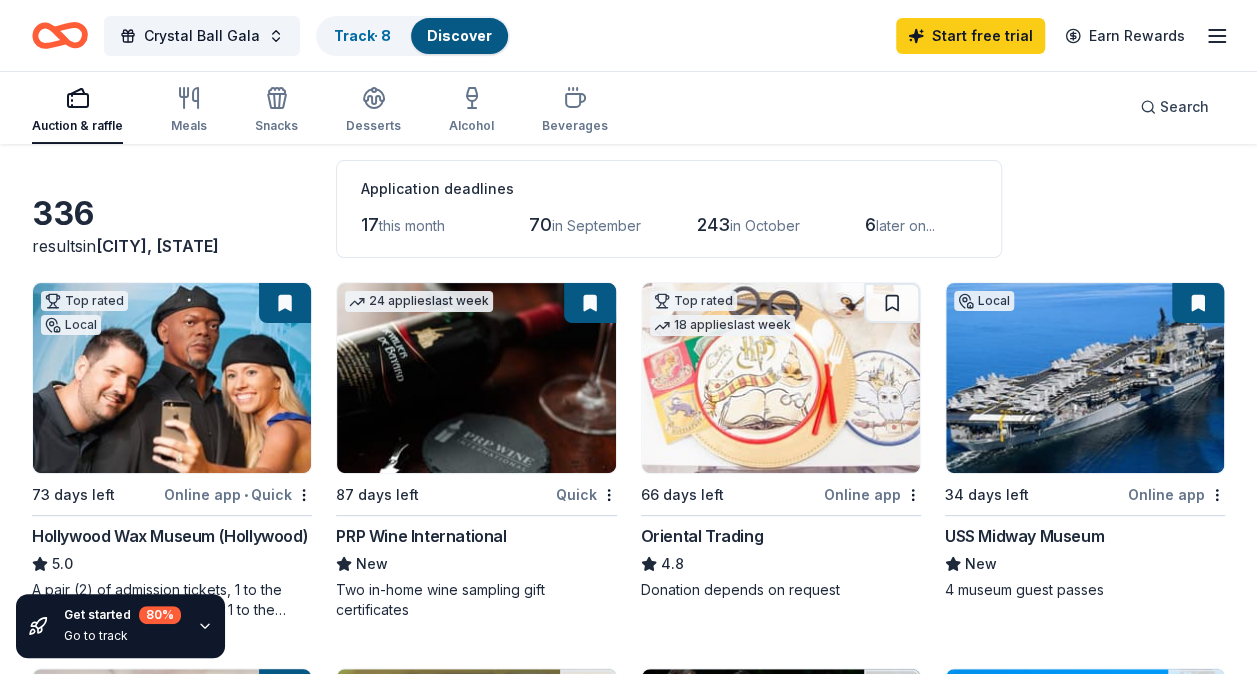 scroll, scrollTop: 0, scrollLeft: 0, axis: both 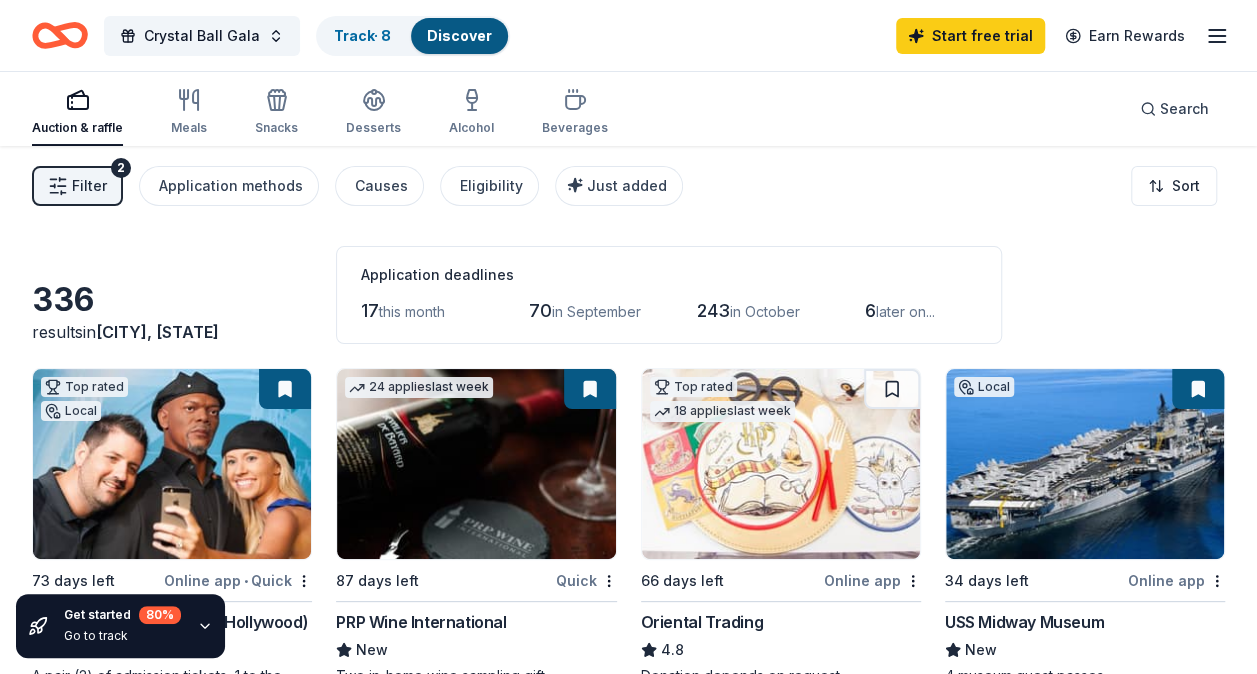 click 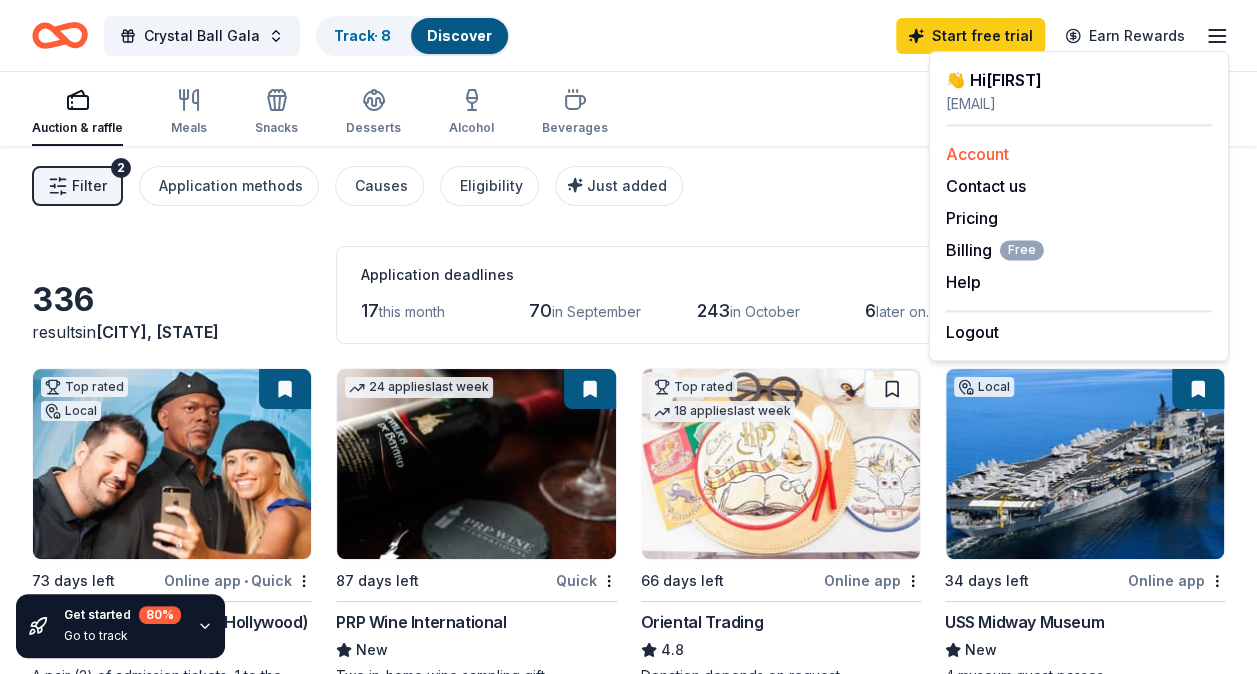 click on "Account" at bounding box center [977, 154] 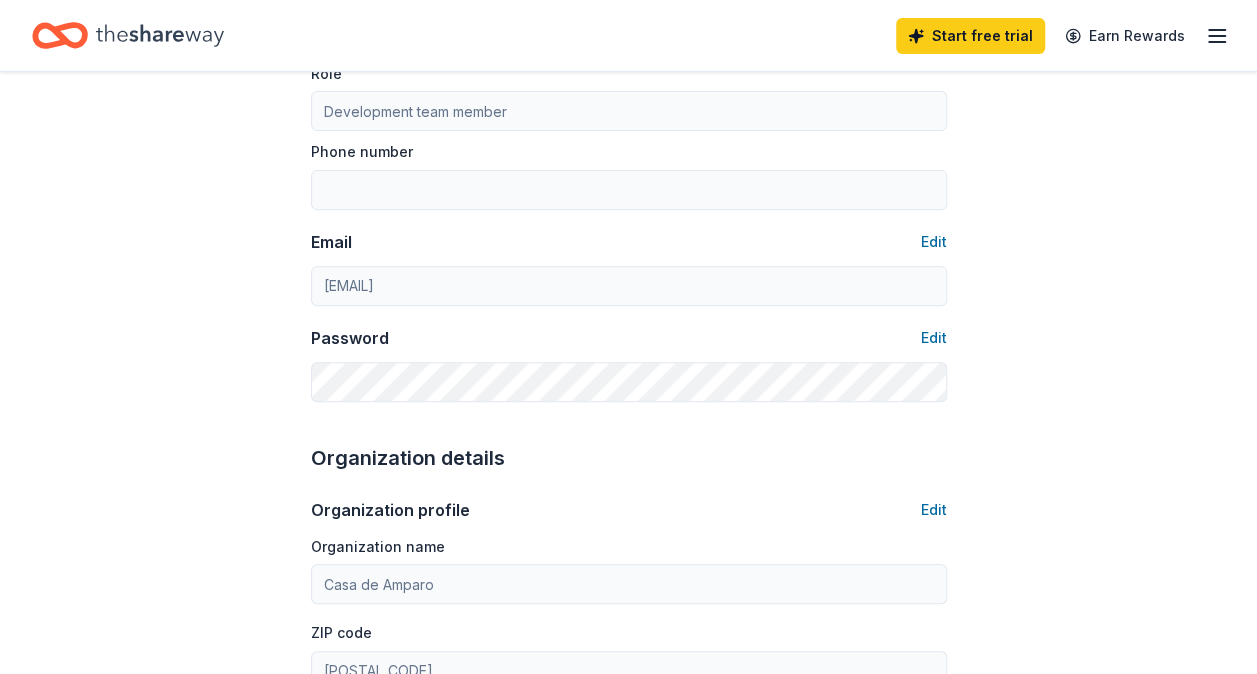 scroll, scrollTop: 300, scrollLeft: 0, axis: vertical 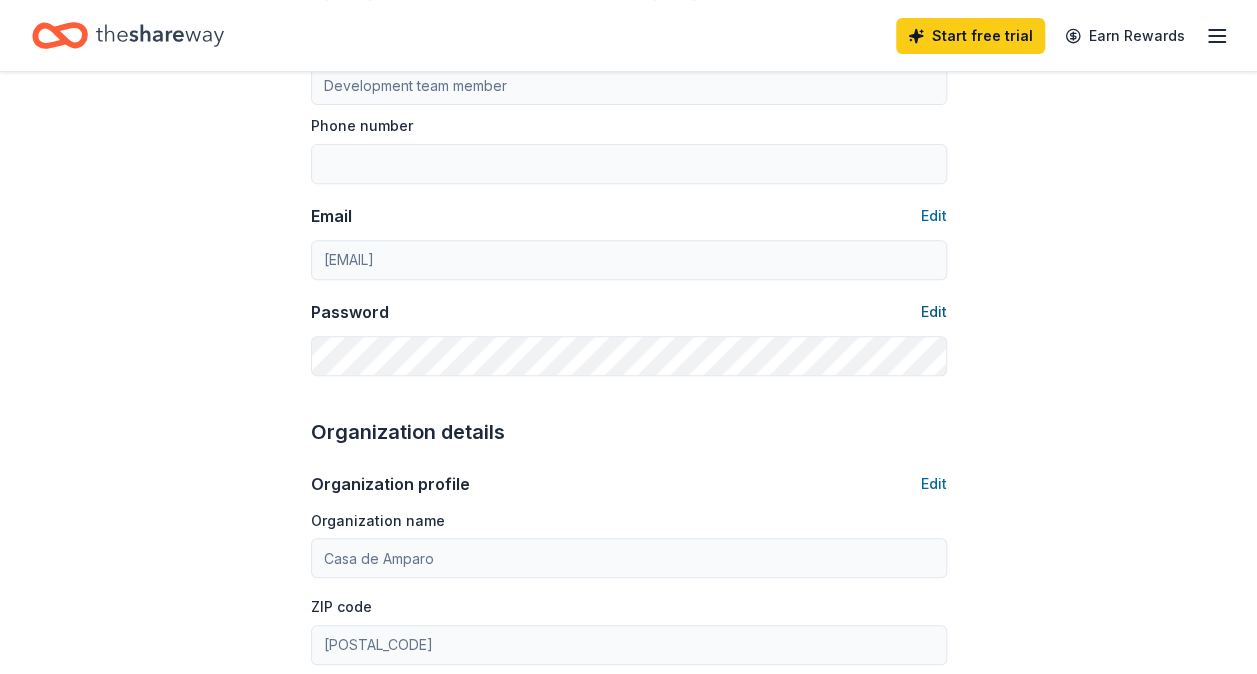 click on "Edit" at bounding box center [934, 312] 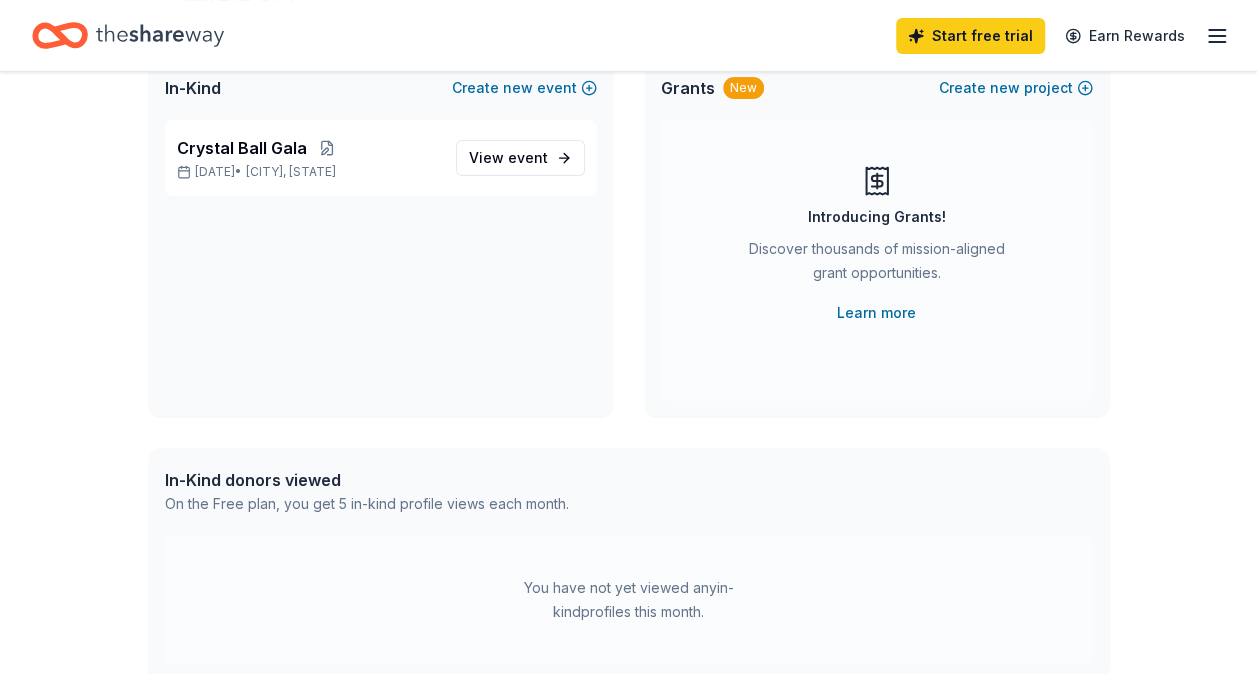 scroll, scrollTop: 0, scrollLeft: 0, axis: both 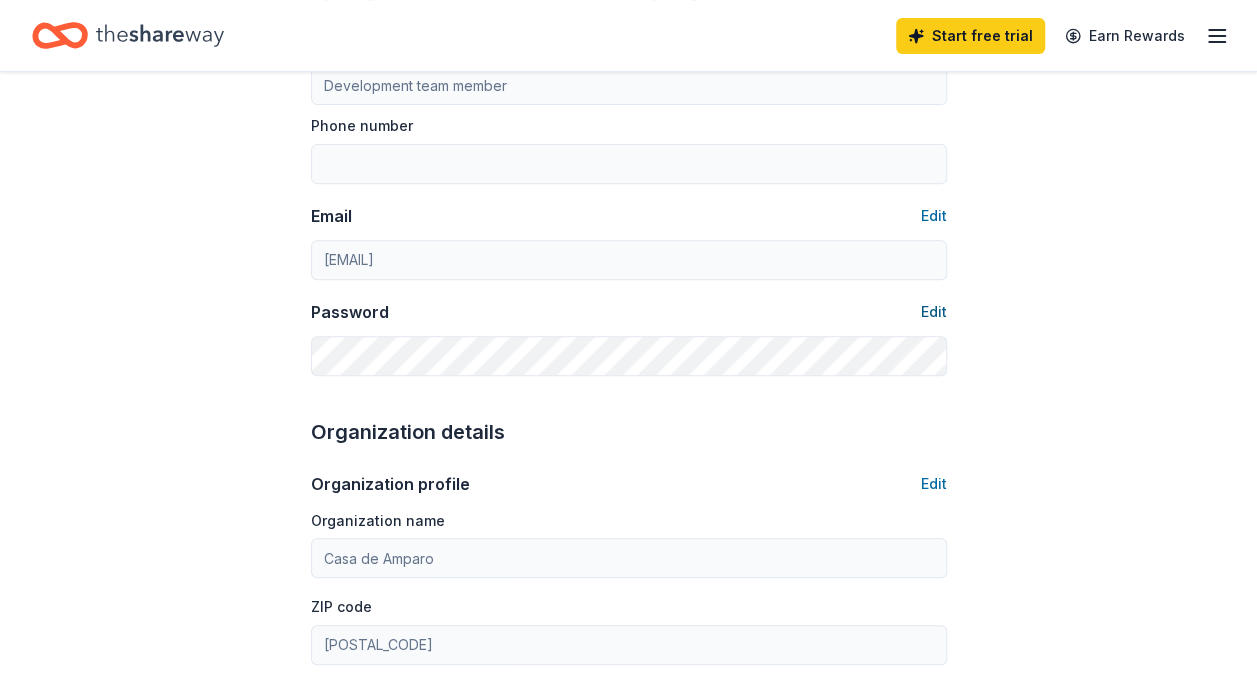 click on "Edit" at bounding box center [934, 312] 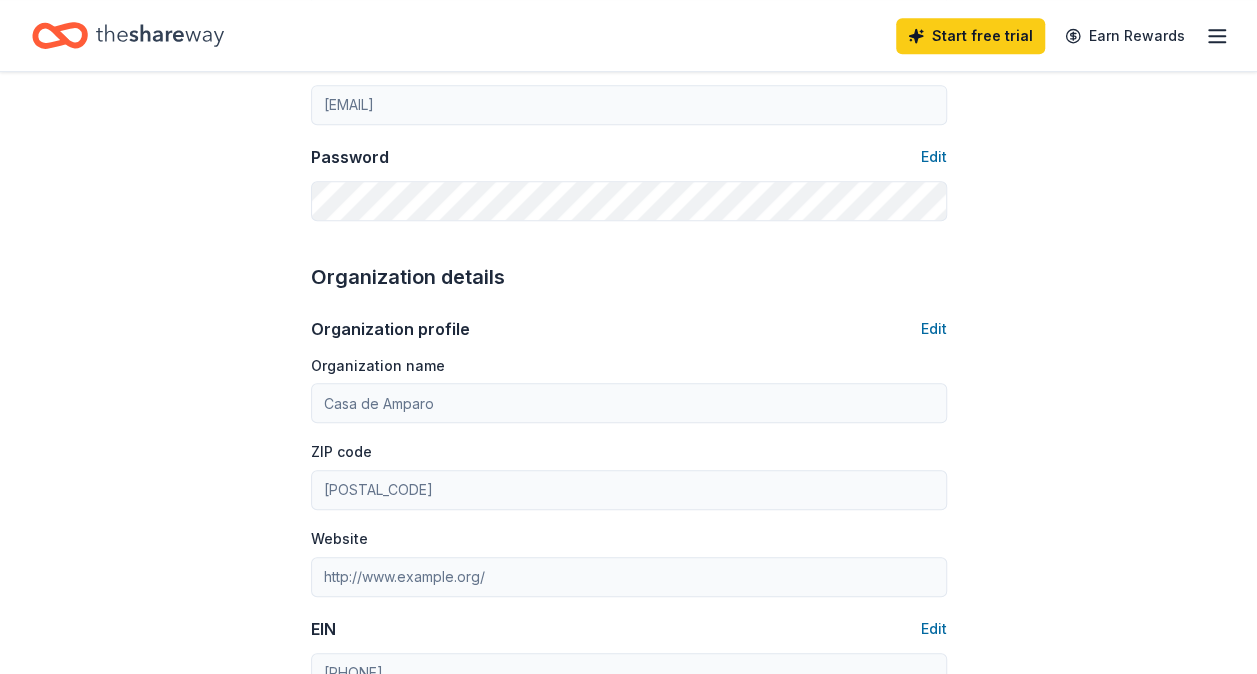 scroll, scrollTop: 500, scrollLeft: 0, axis: vertical 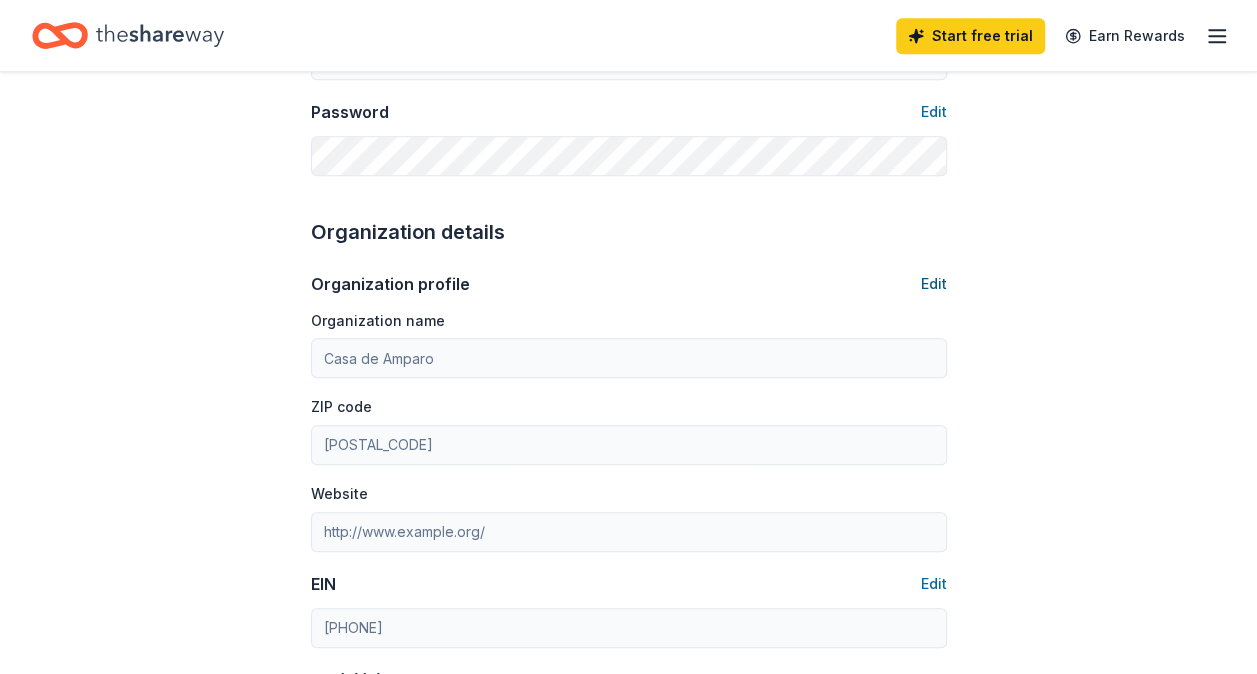 click on "Edit" at bounding box center [934, 284] 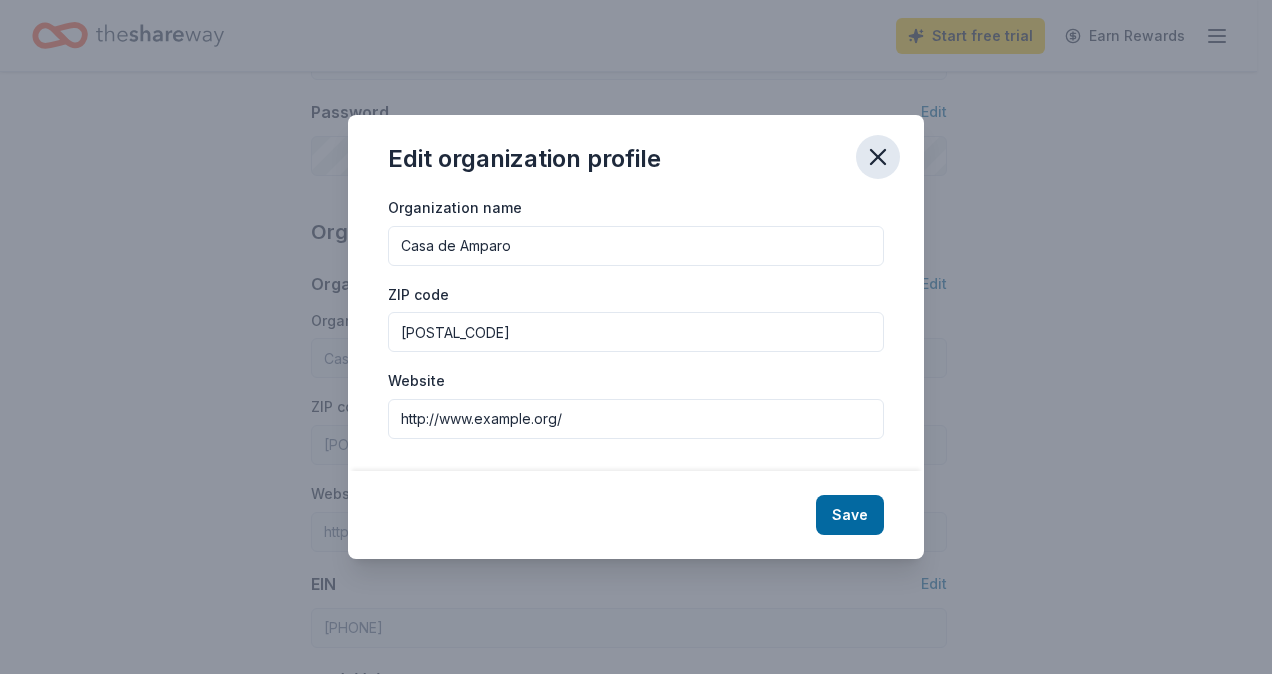 click 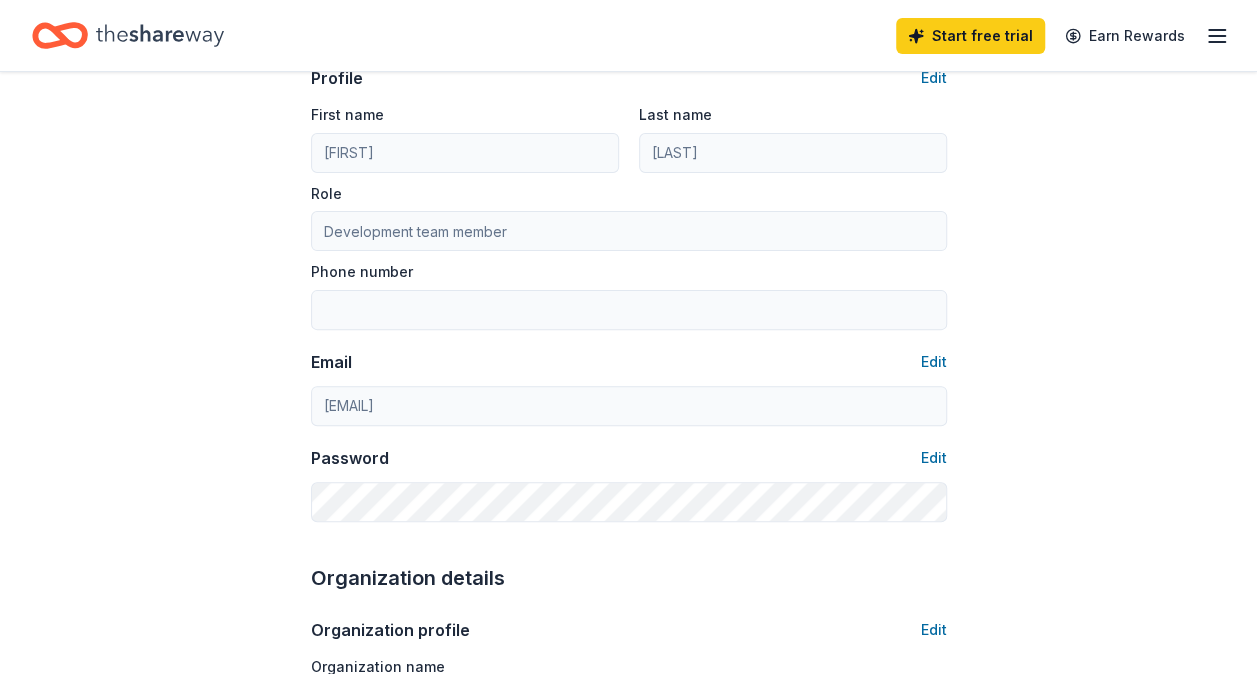 scroll, scrollTop: 0, scrollLeft: 0, axis: both 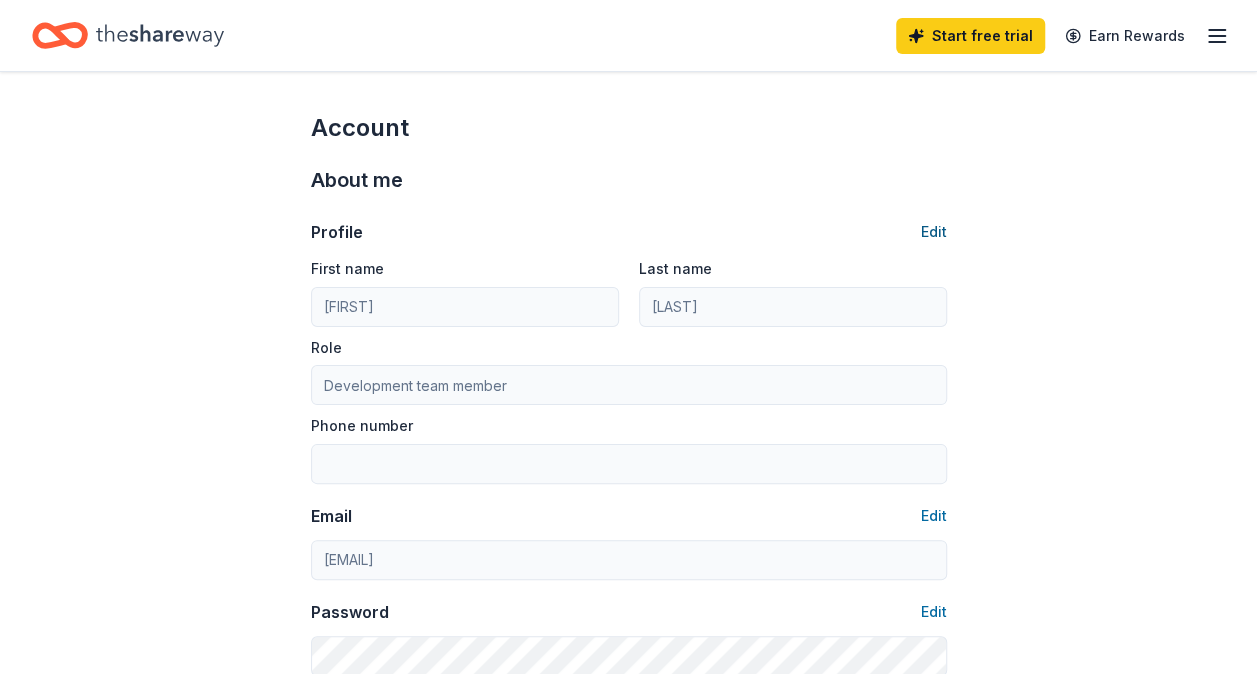 click on "Edit" at bounding box center [934, 232] 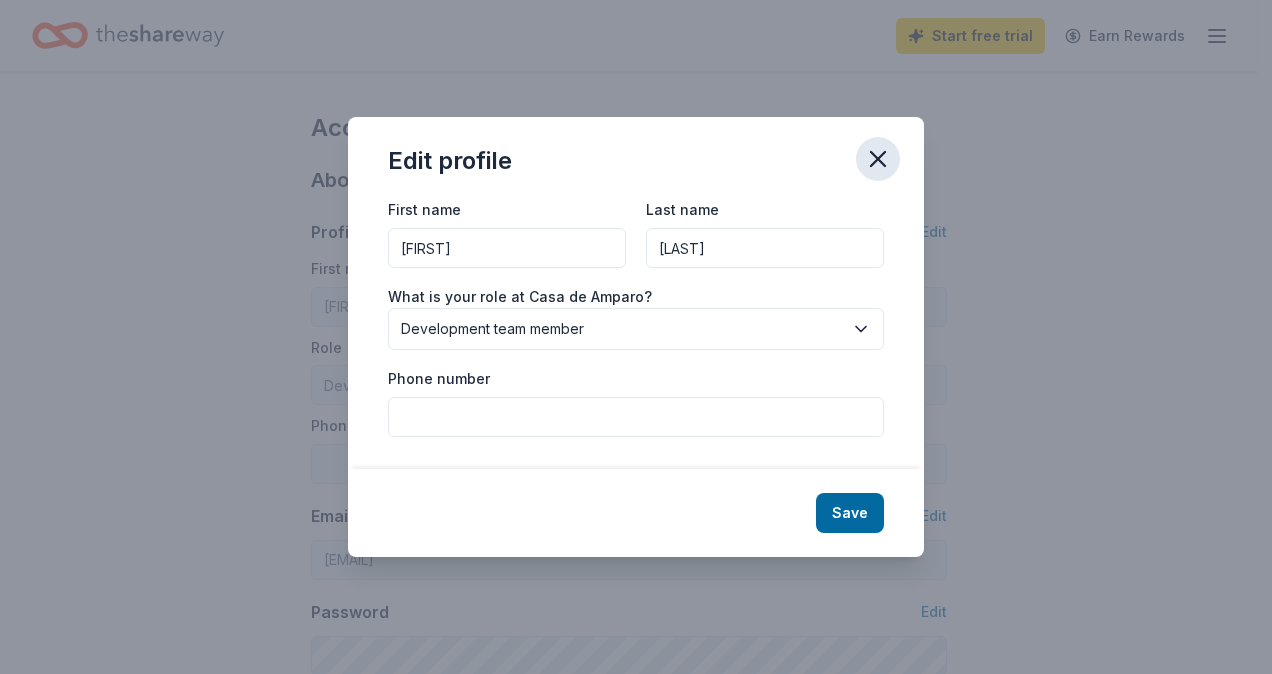 click 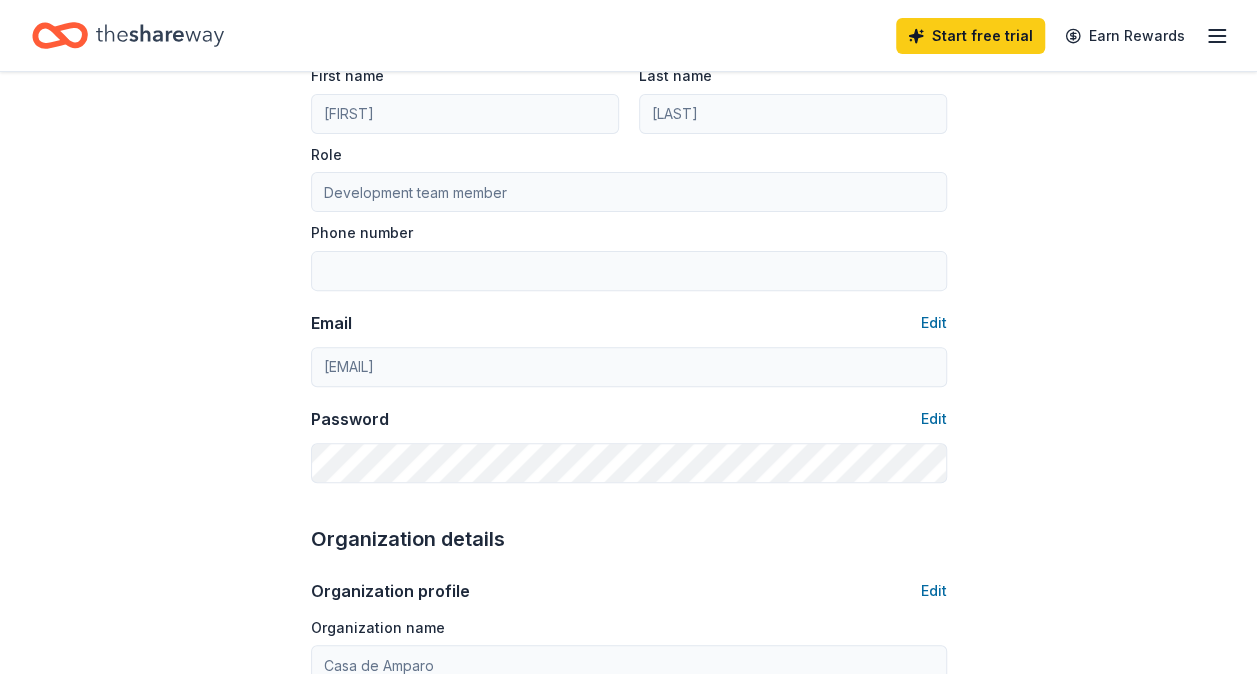 scroll, scrollTop: 200, scrollLeft: 0, axis: vertical 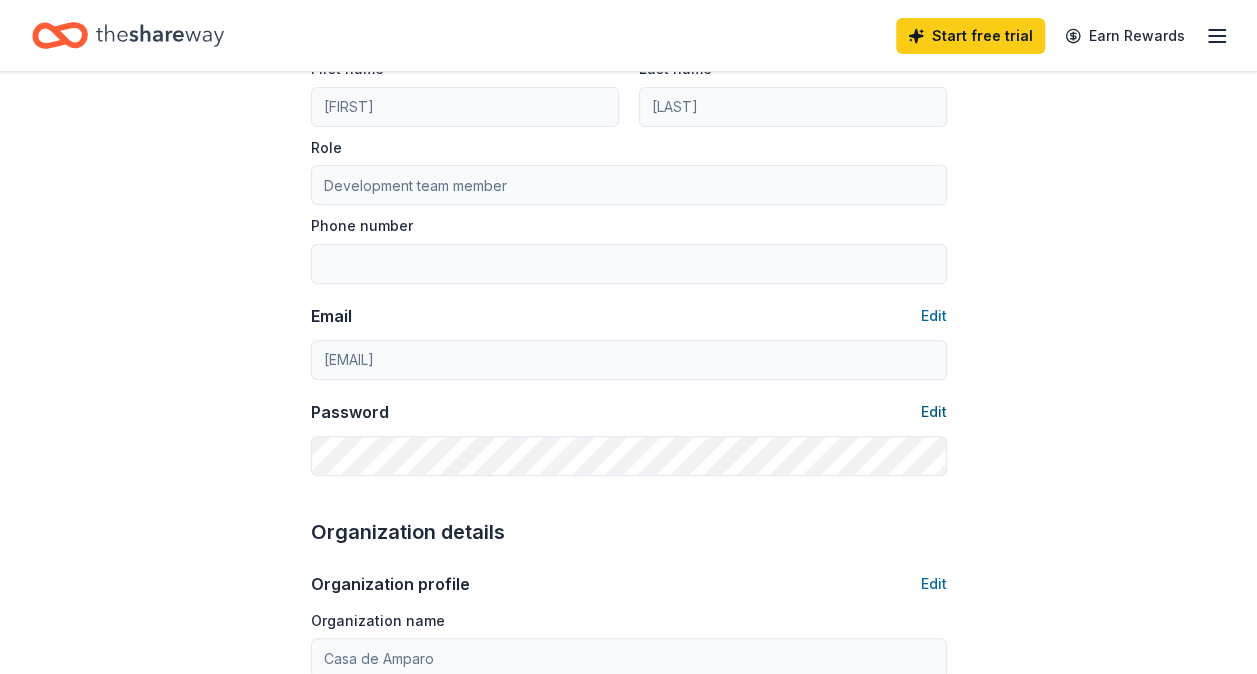 click on "Edit" at bounding box center [934, 412] 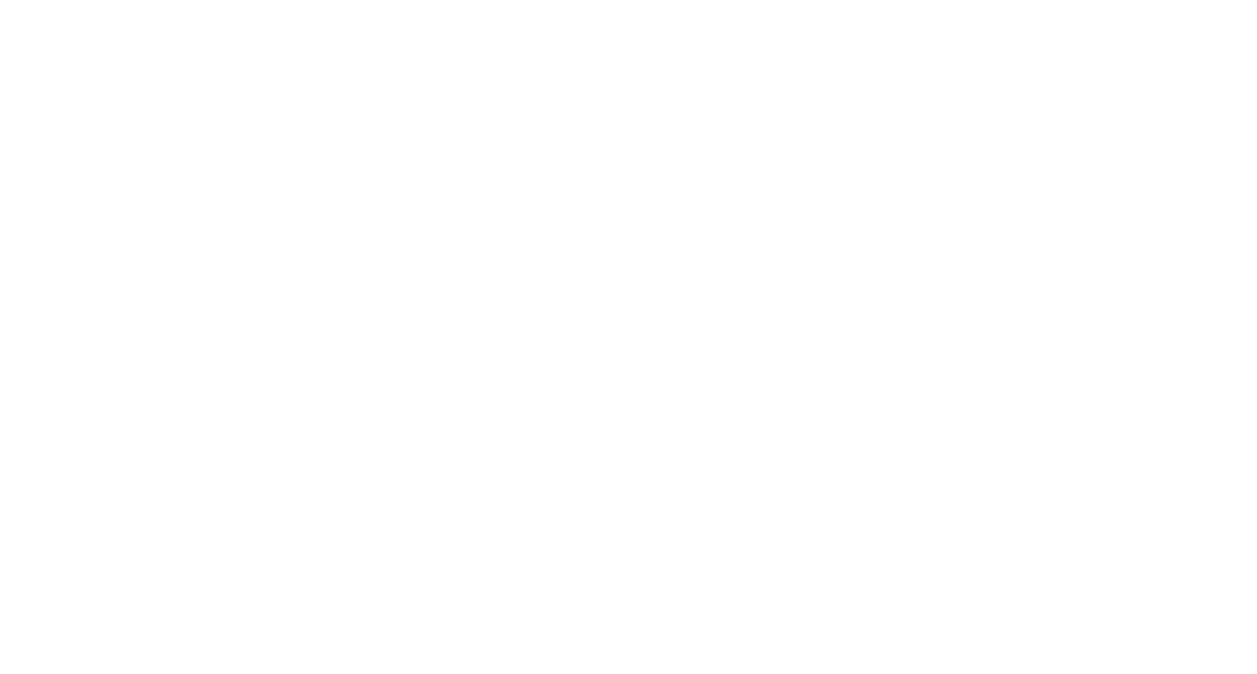 scroll, scrollTop: 0, scrollLeft: 0, axis: both 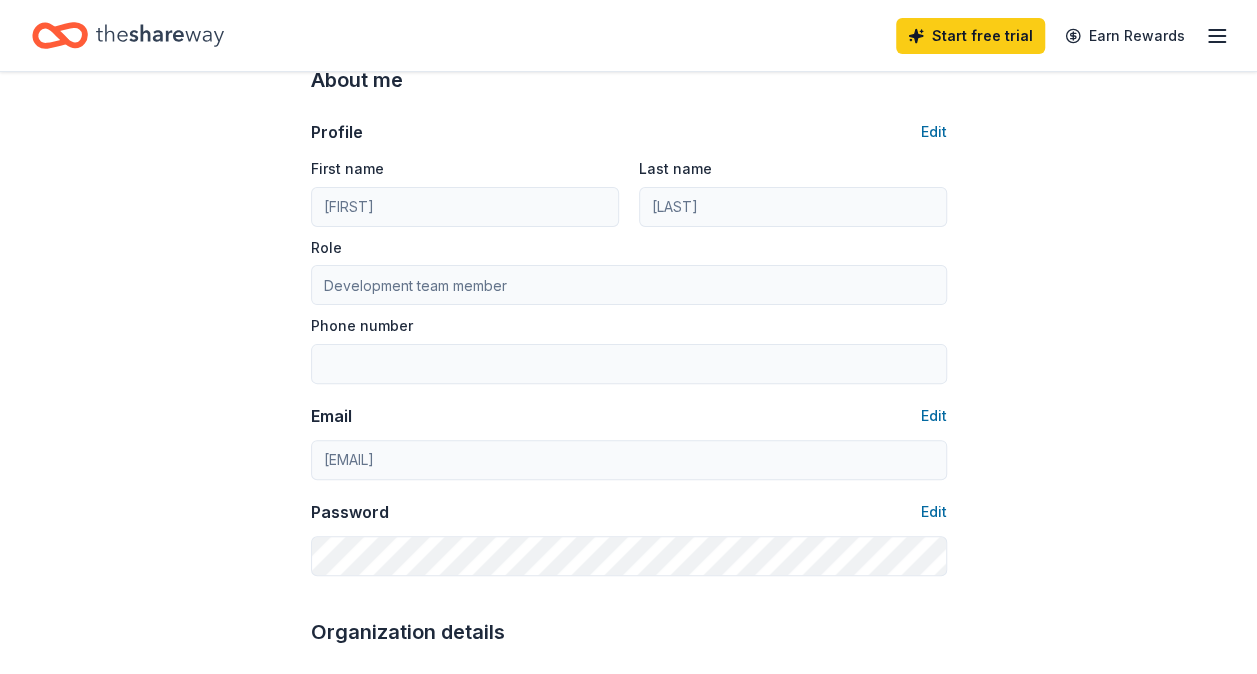 click 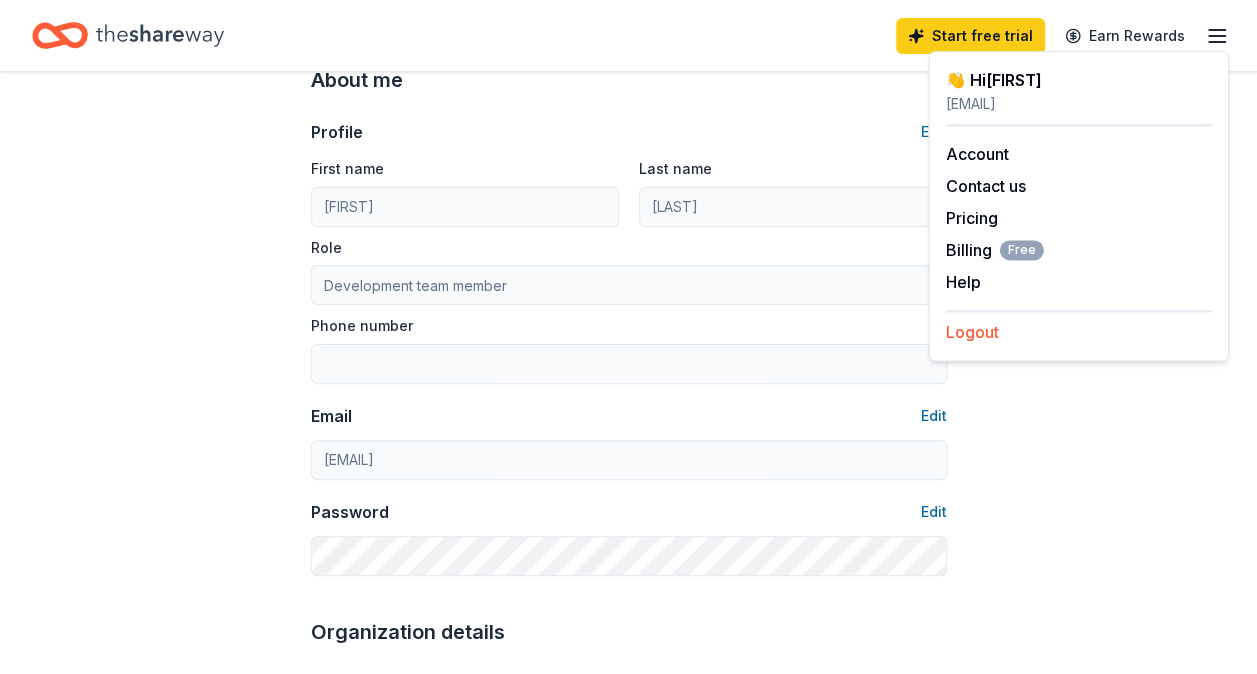 click on "Logout" at bounding box center [972, 332] 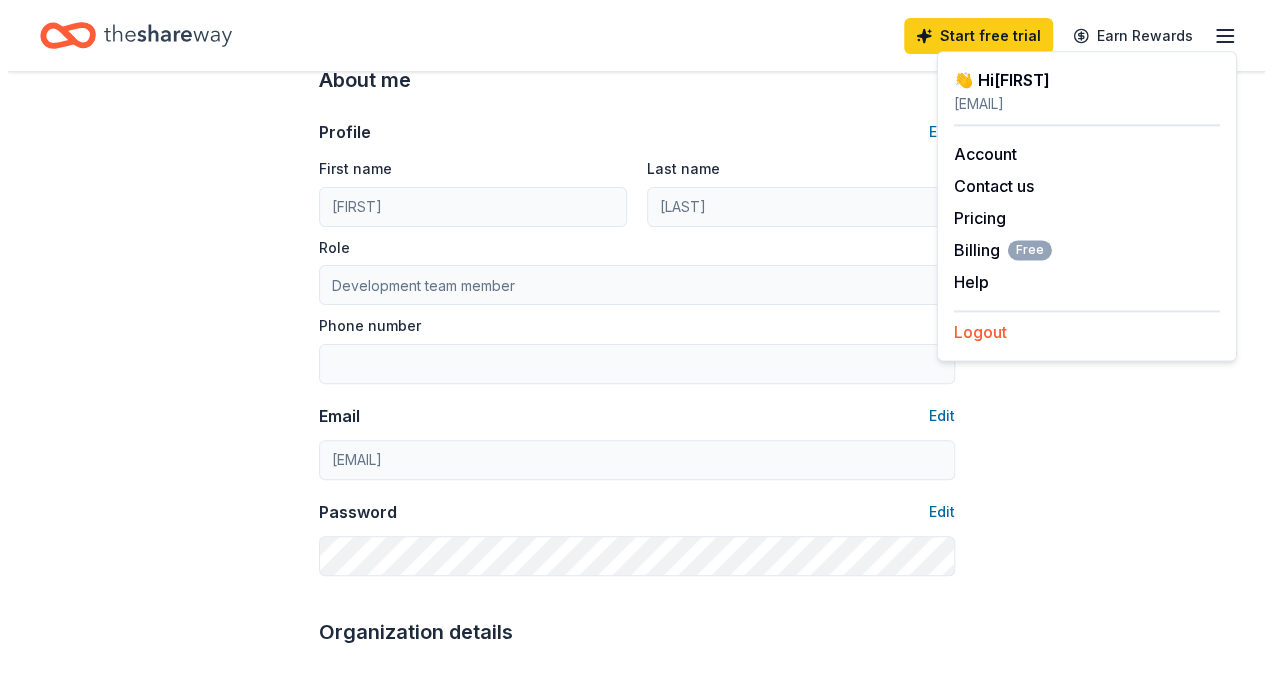 scroll, scrollTop: 0, scrollLeft: 0, axis: both 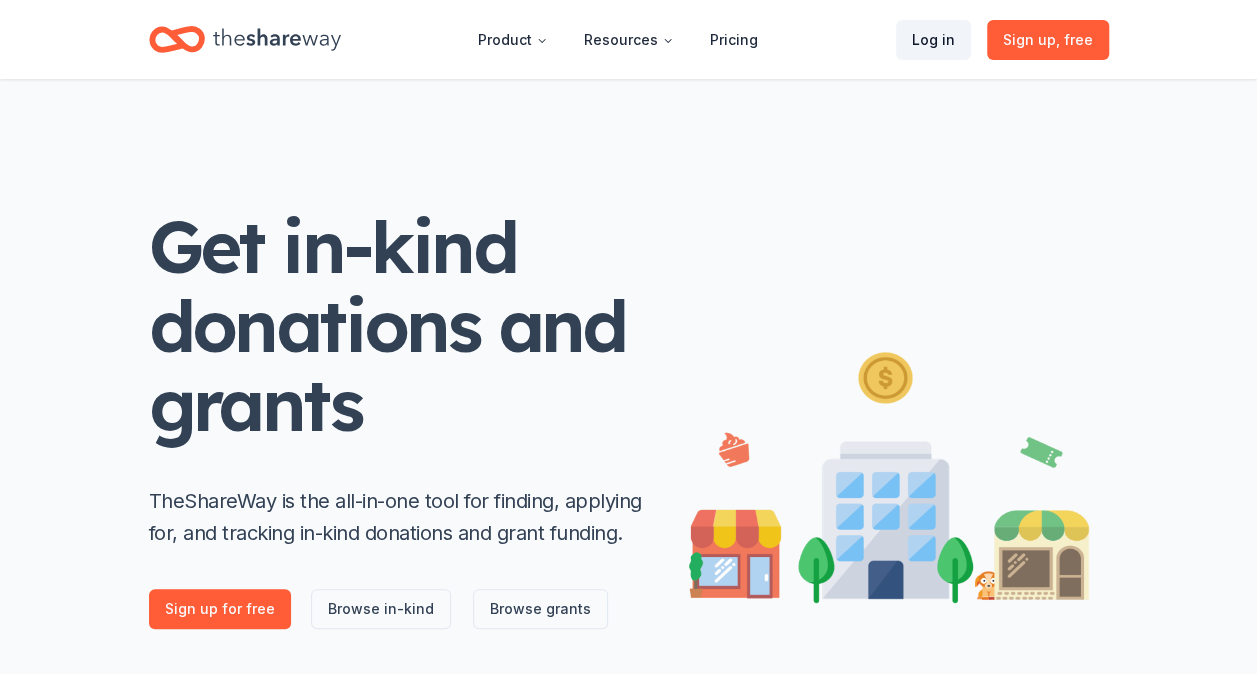 click on "Log in" at bounding box center (933, 40) 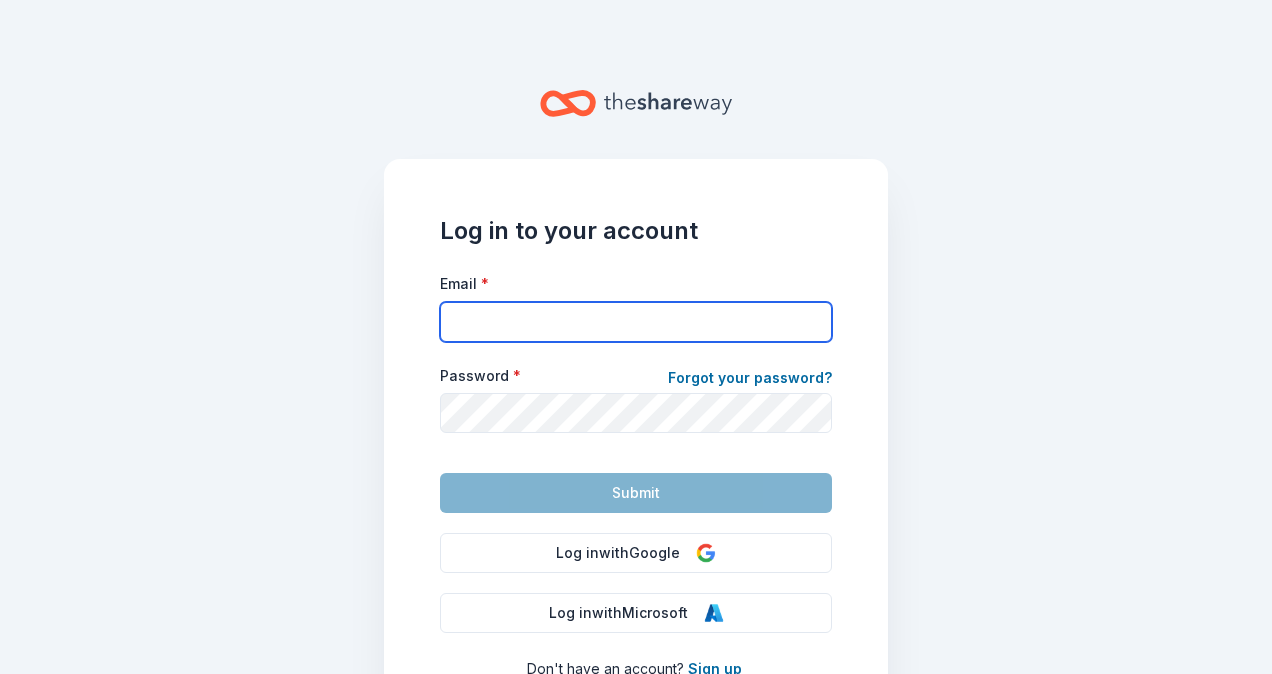 type on "[EMAIL]" 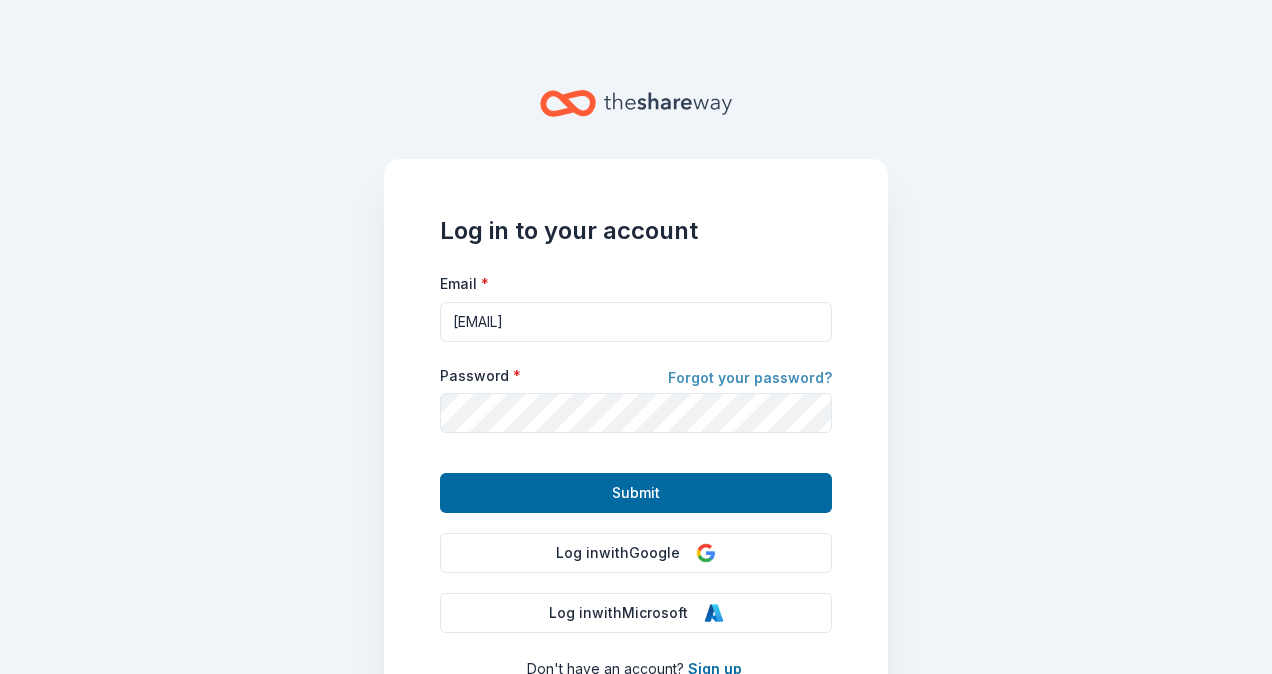 click on "Forgot your password?" at bounding box center [750, 380] 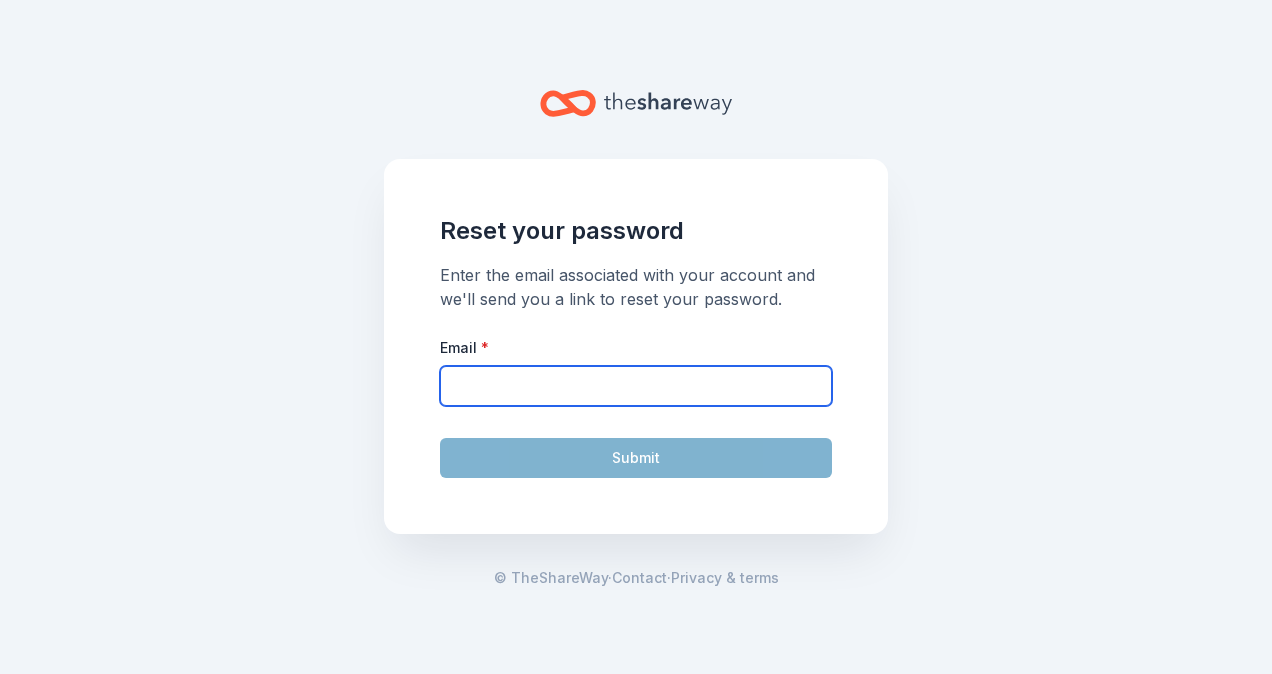 click on "Email *" at bounding box center [636, 386] 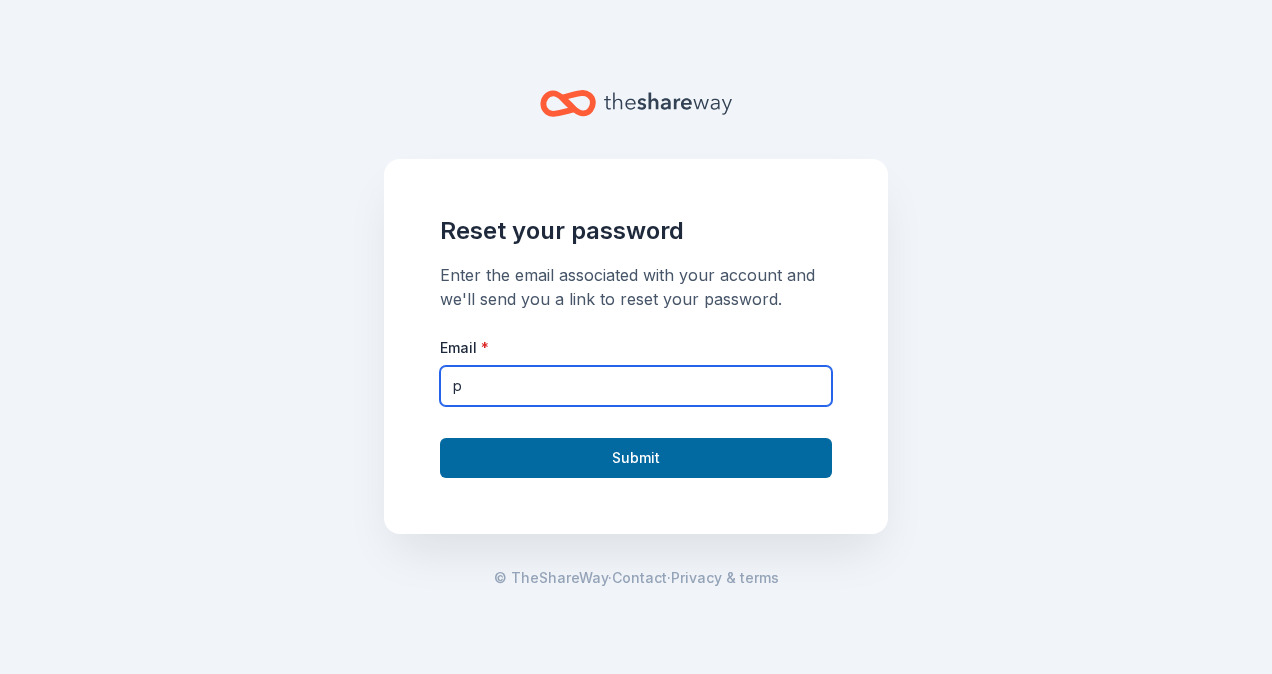 type on "p" 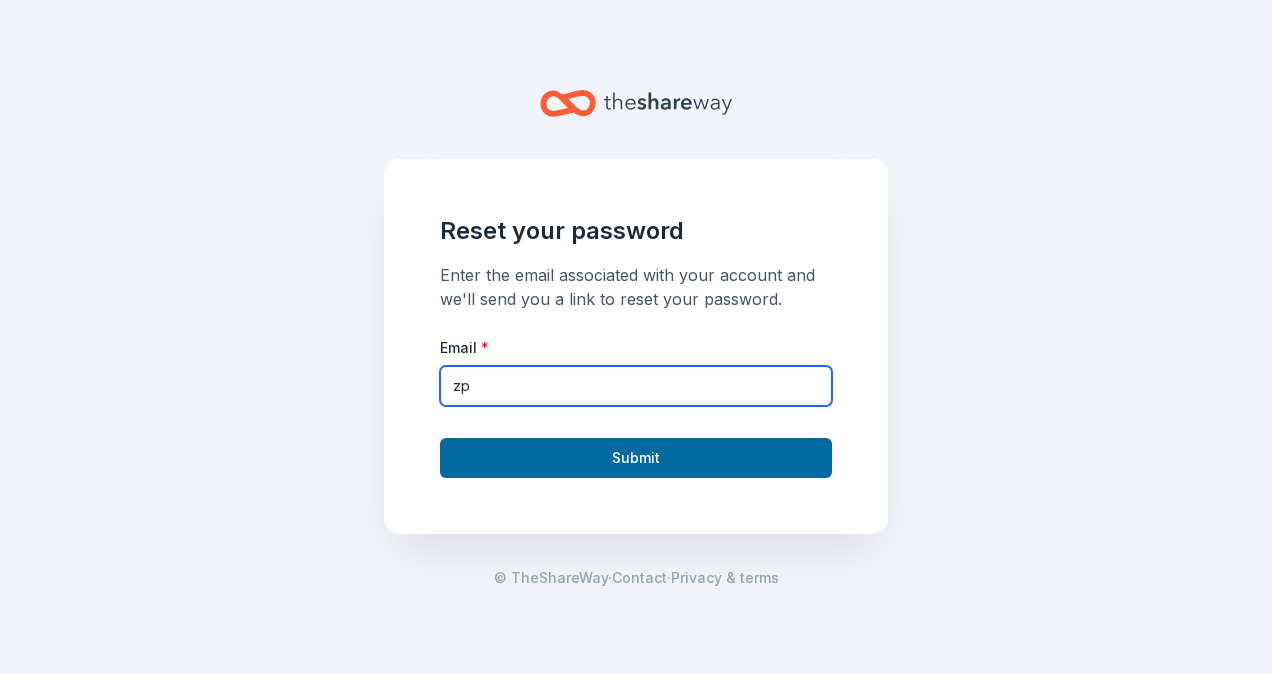 type on "[EMAIL]" 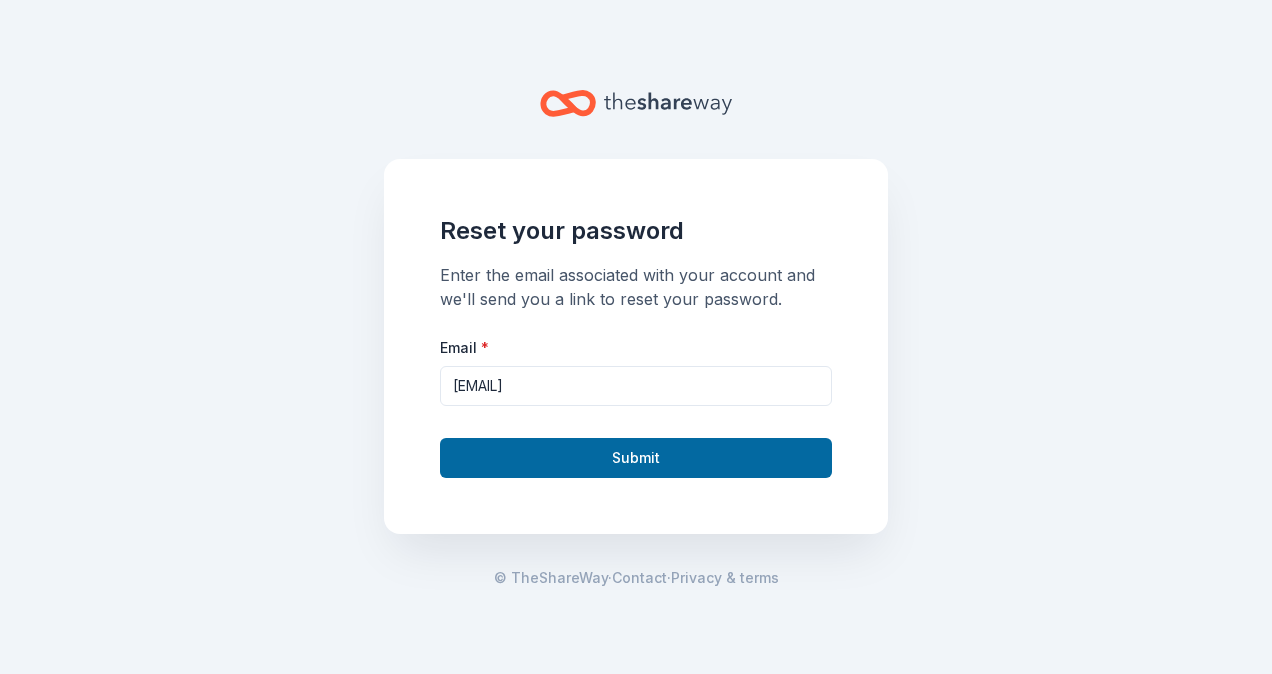 click on "Submit" at bounding box center (636, 458) 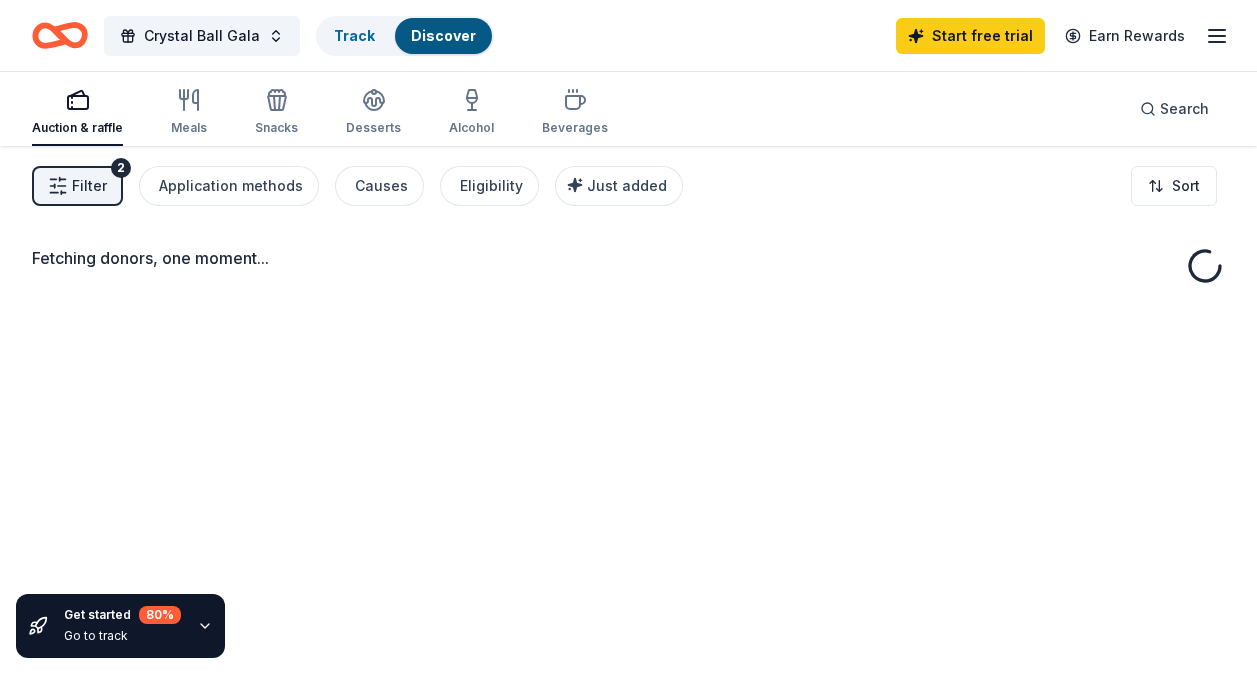 scroll, scrollTop: 0, scrollLeft: 0, axis: both 